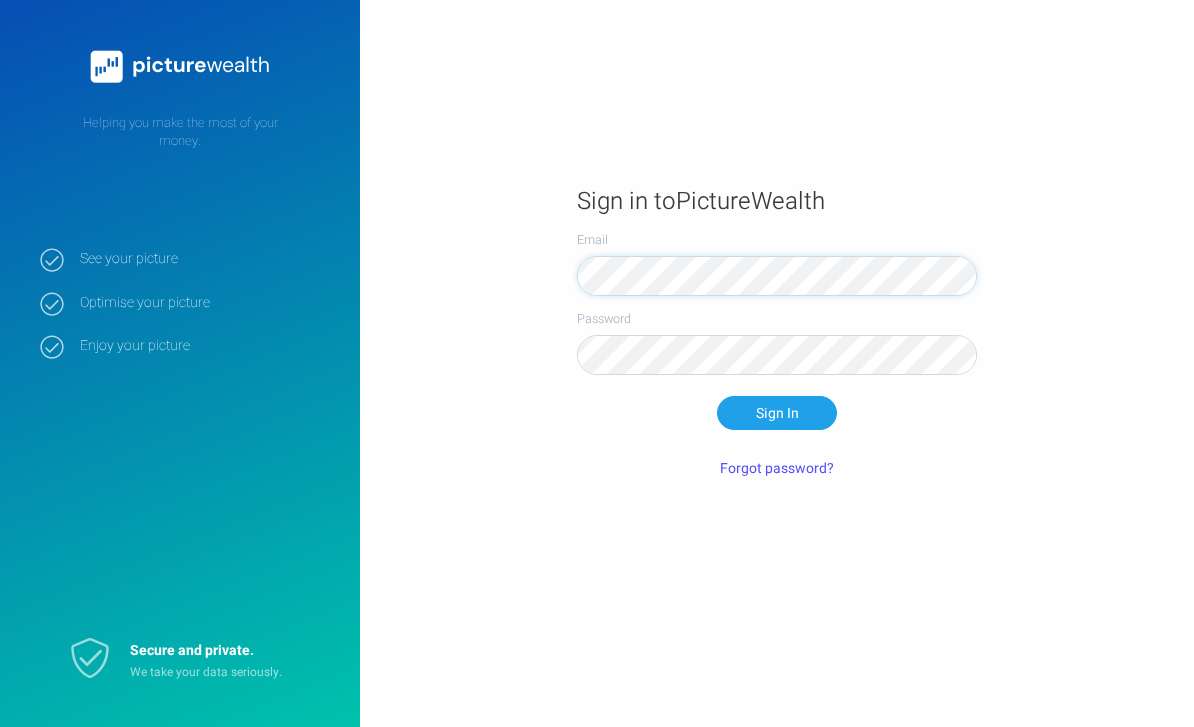 scroll, scrollTop: 0, scrollLeft: 0, axis: both 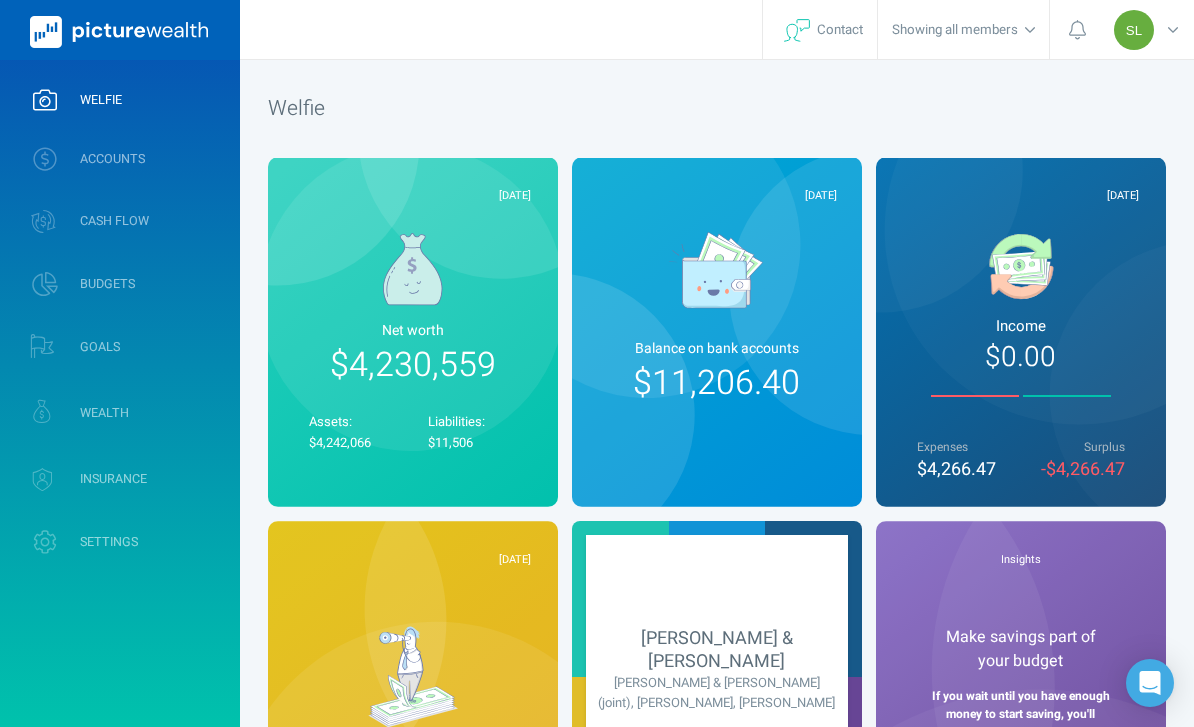click on "ACCOUNTS" at bounding box center (120, 159) 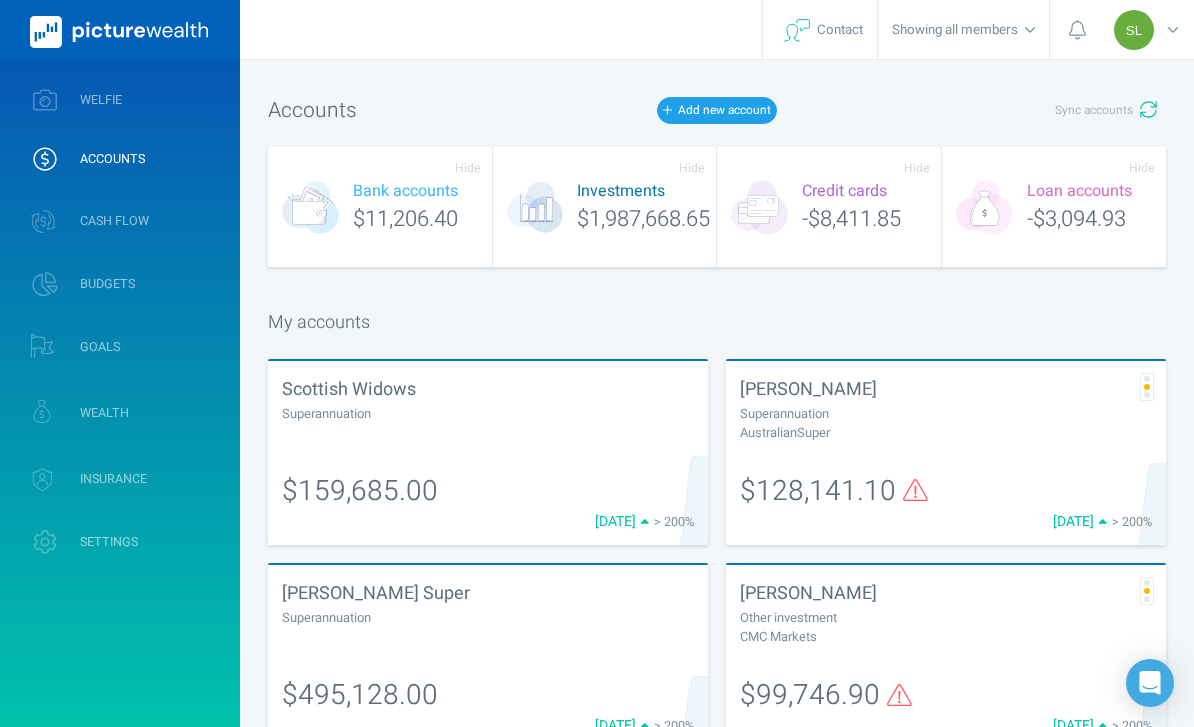 click on "Sync accounts" at bounding box center (1094, 110) 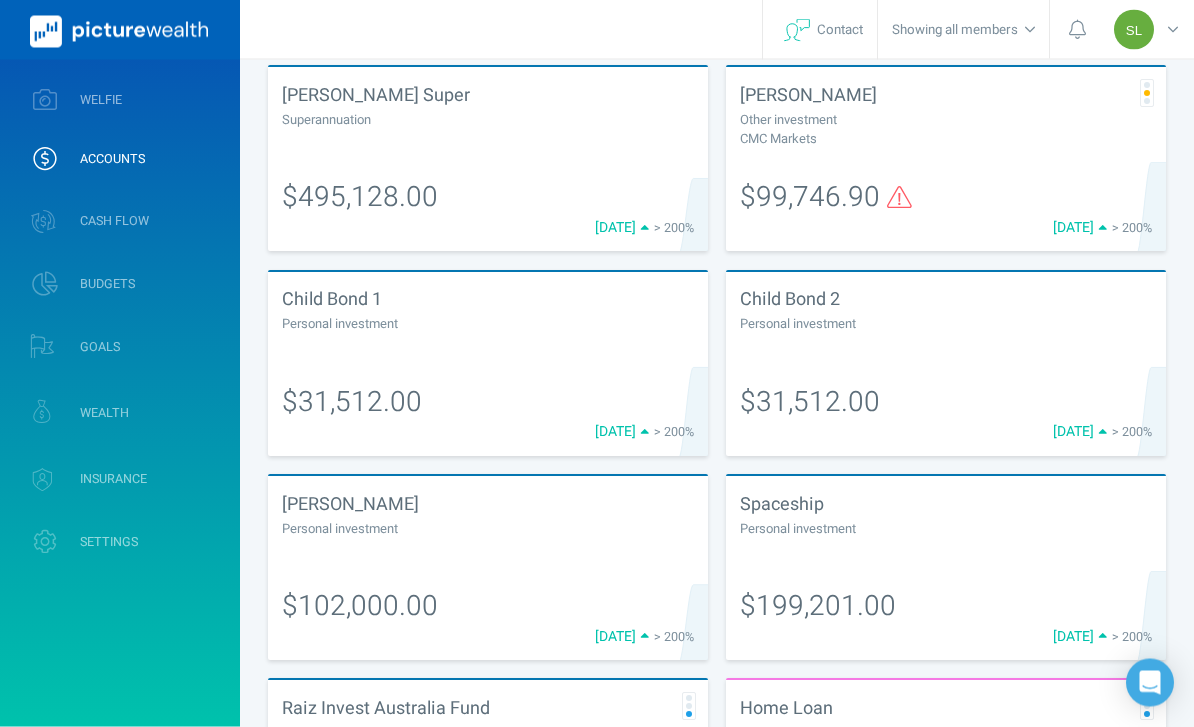 scroll, scrollTop: 489, scrollLeft: 0, axis: vertical 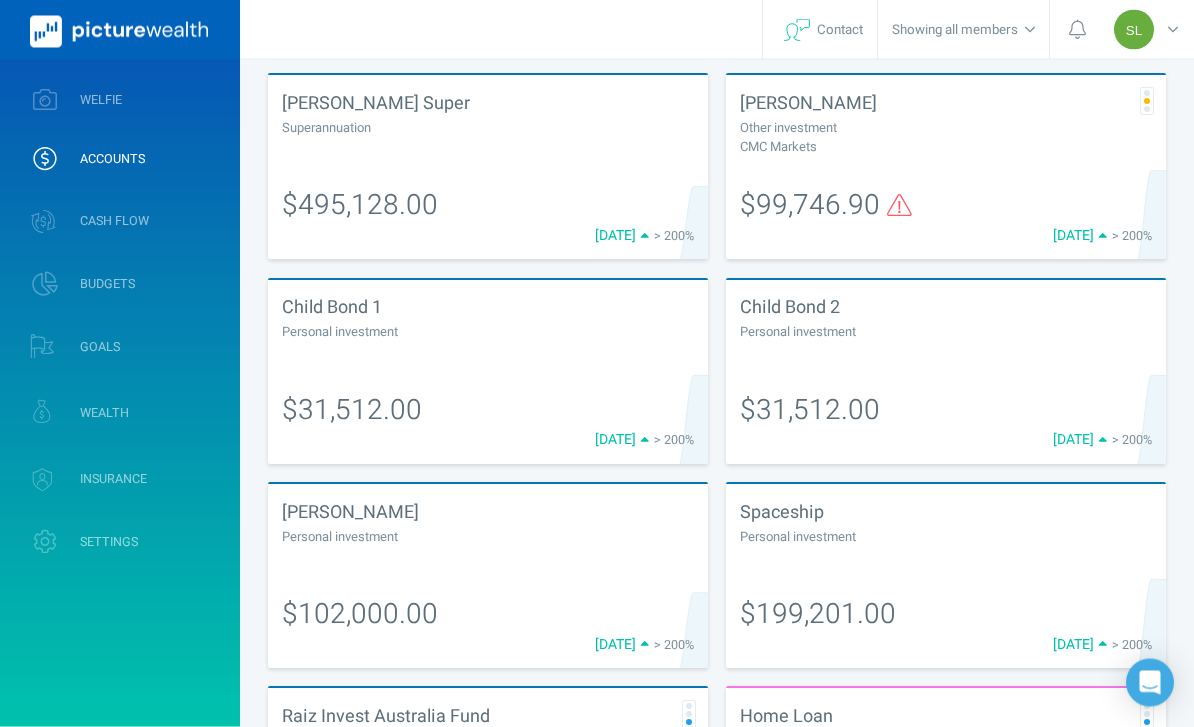 click on "Personal investment" at bounding box center (946, 332) 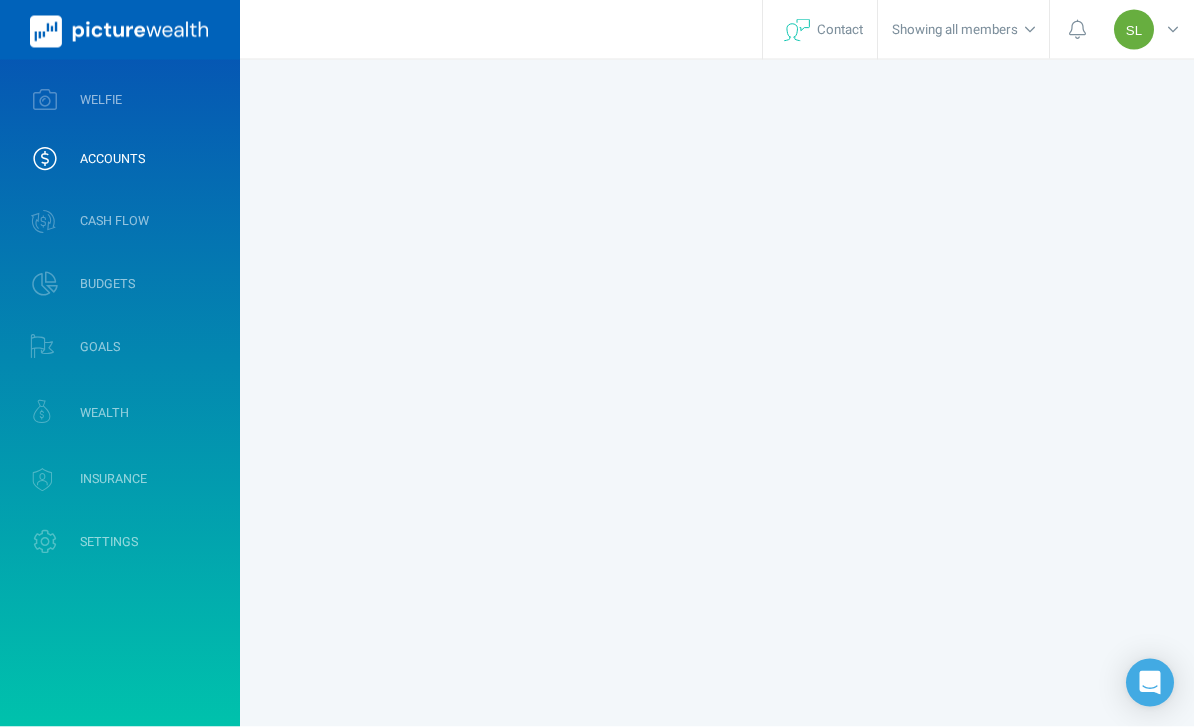scroll, scrollTop: 0, scrollLeft: 0, axis: both 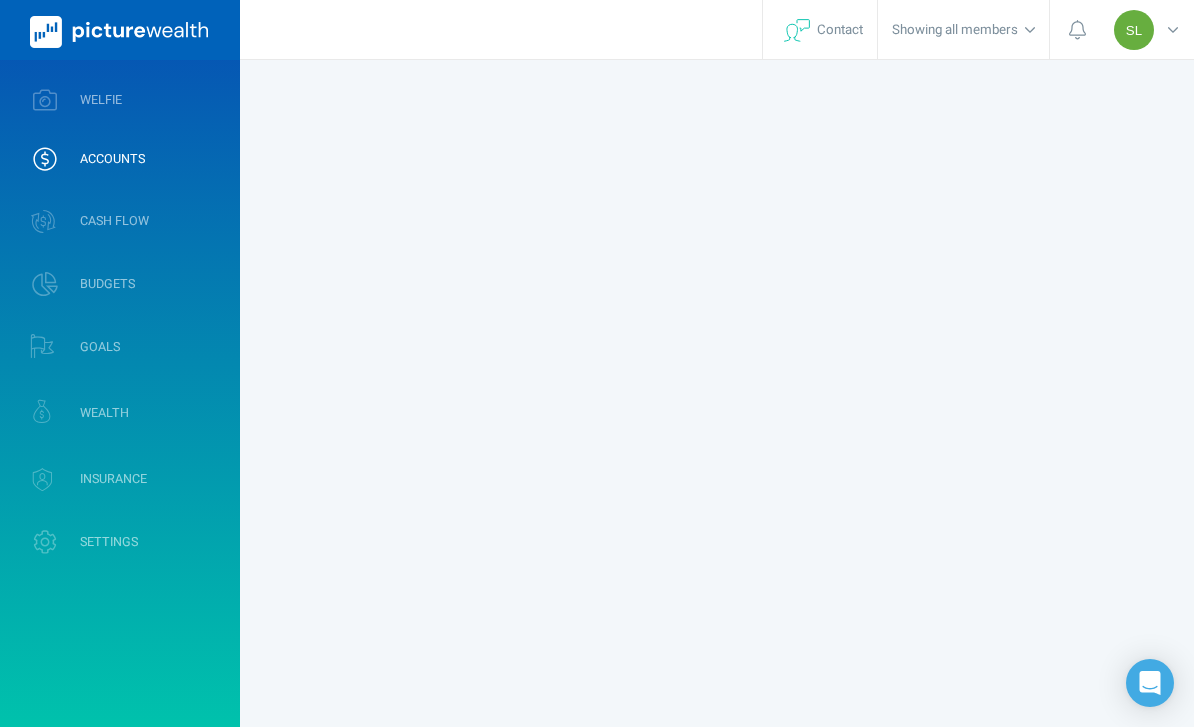 select on "L3M" 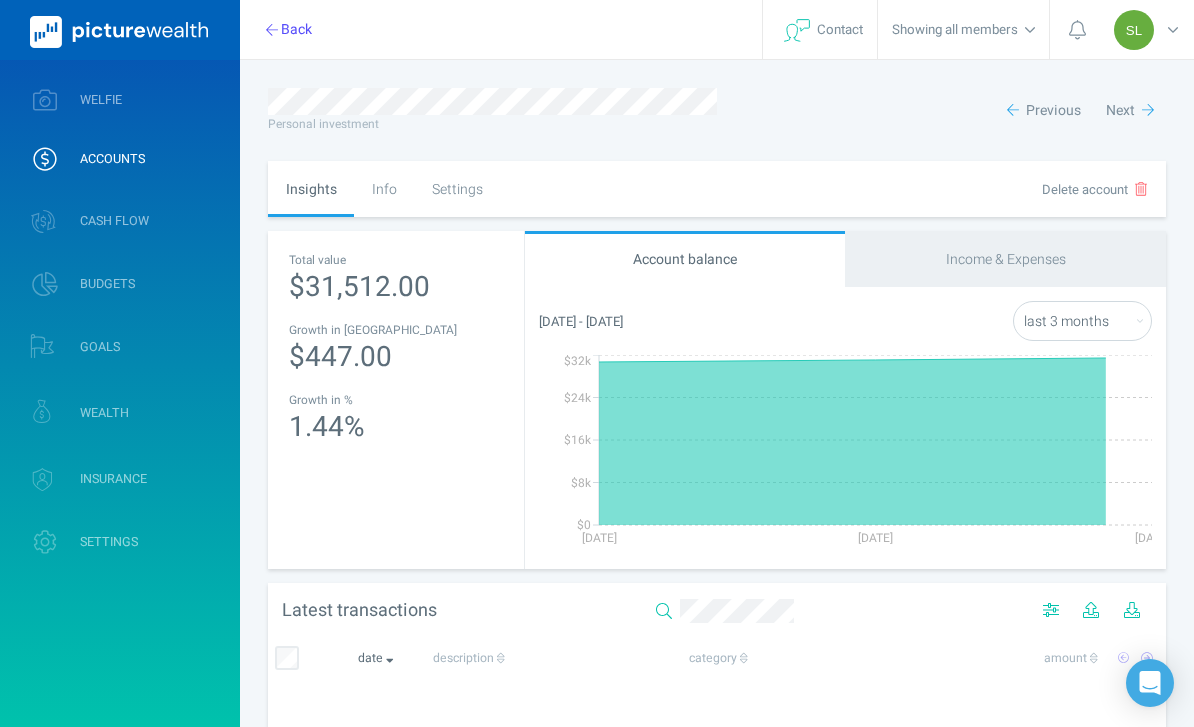 click on "Settings" at bounding box center [457, 189] 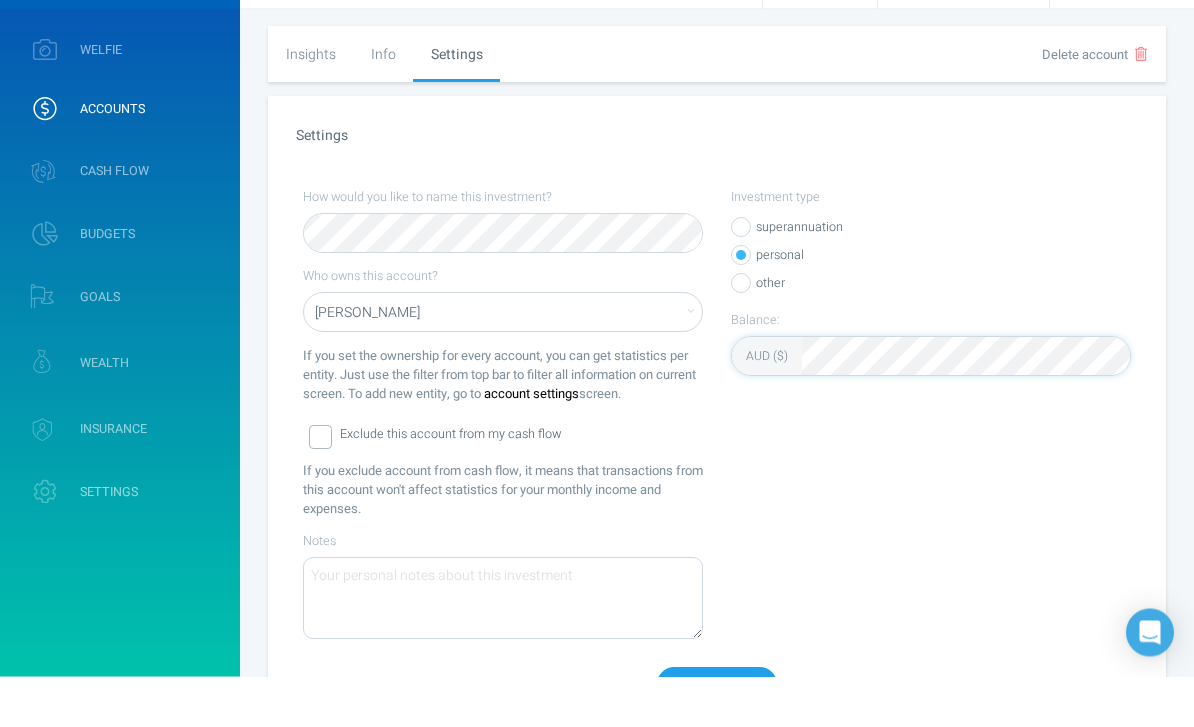 scroll, scrollTop: 85, scrollLeft: 0, axis: vertical 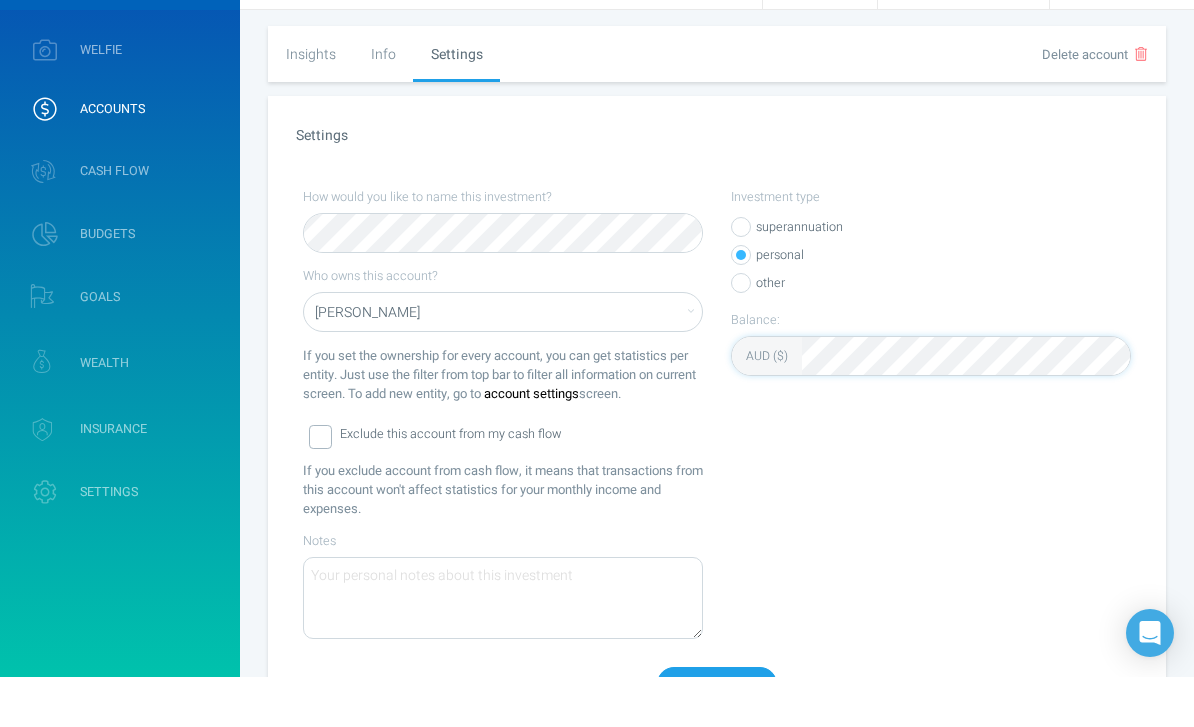 click on "Save changes" at bounding box center [717, 734] 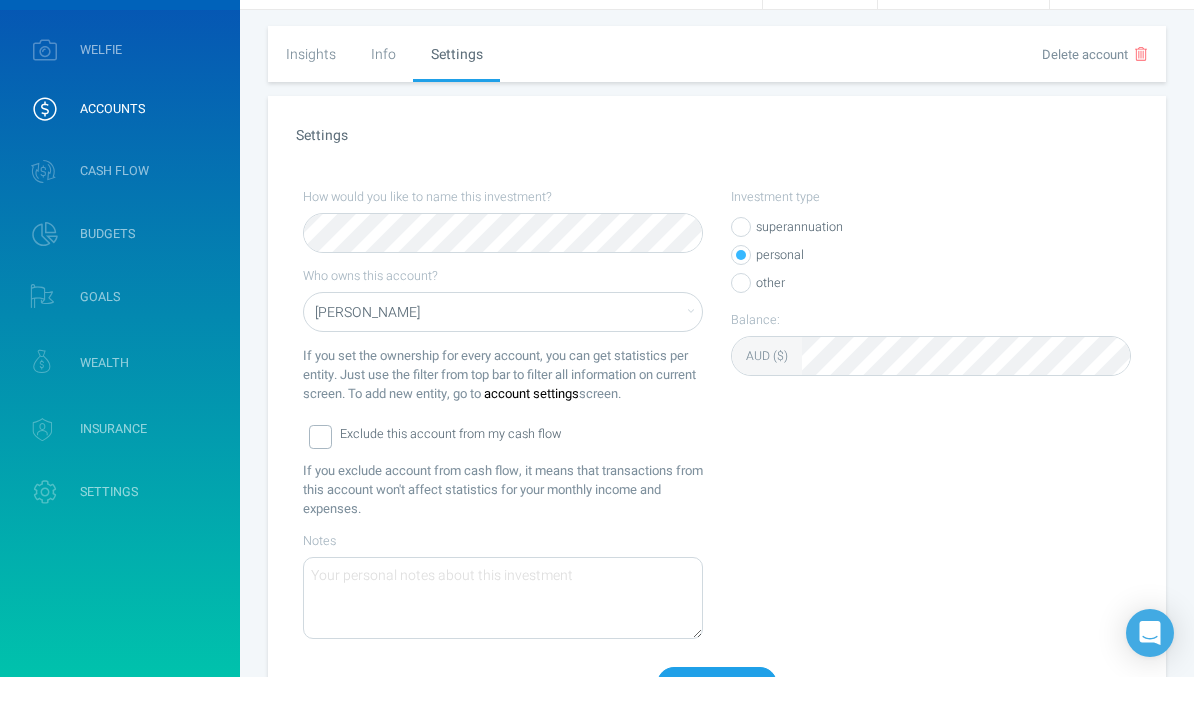 scroll, scrollTop: 135, scrollLeft: 0, axis: vertical 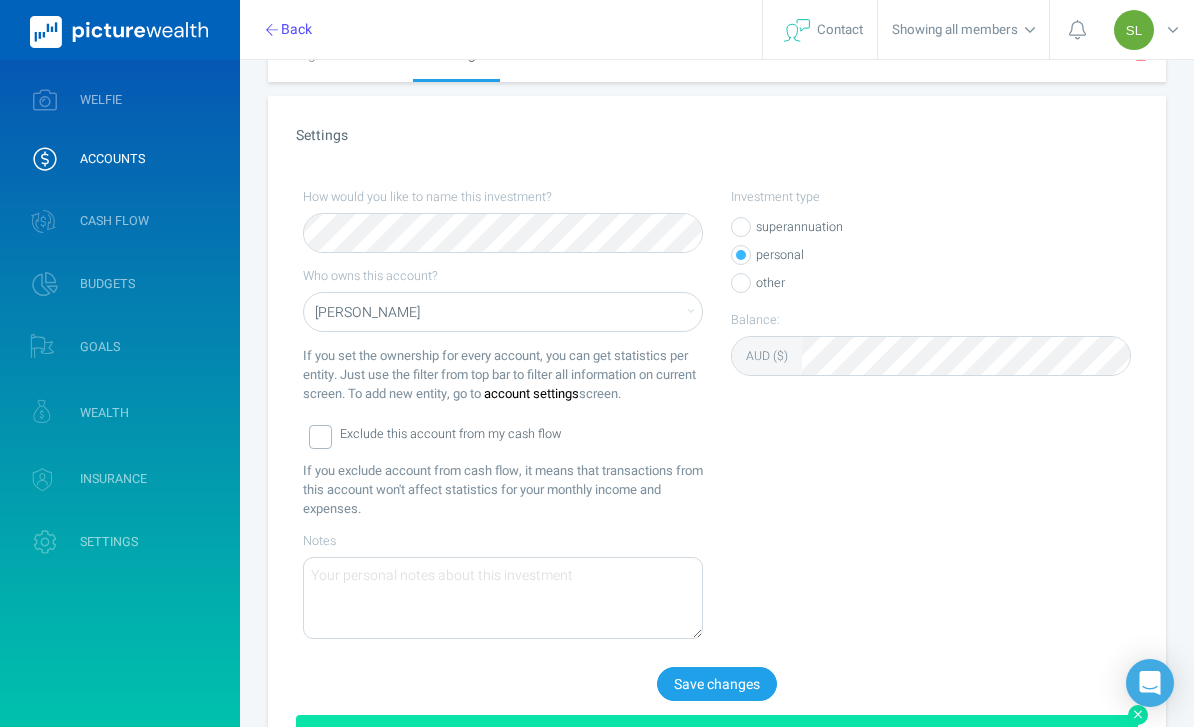 click on "ACCOUNTS" at bounding box center [120, 159] 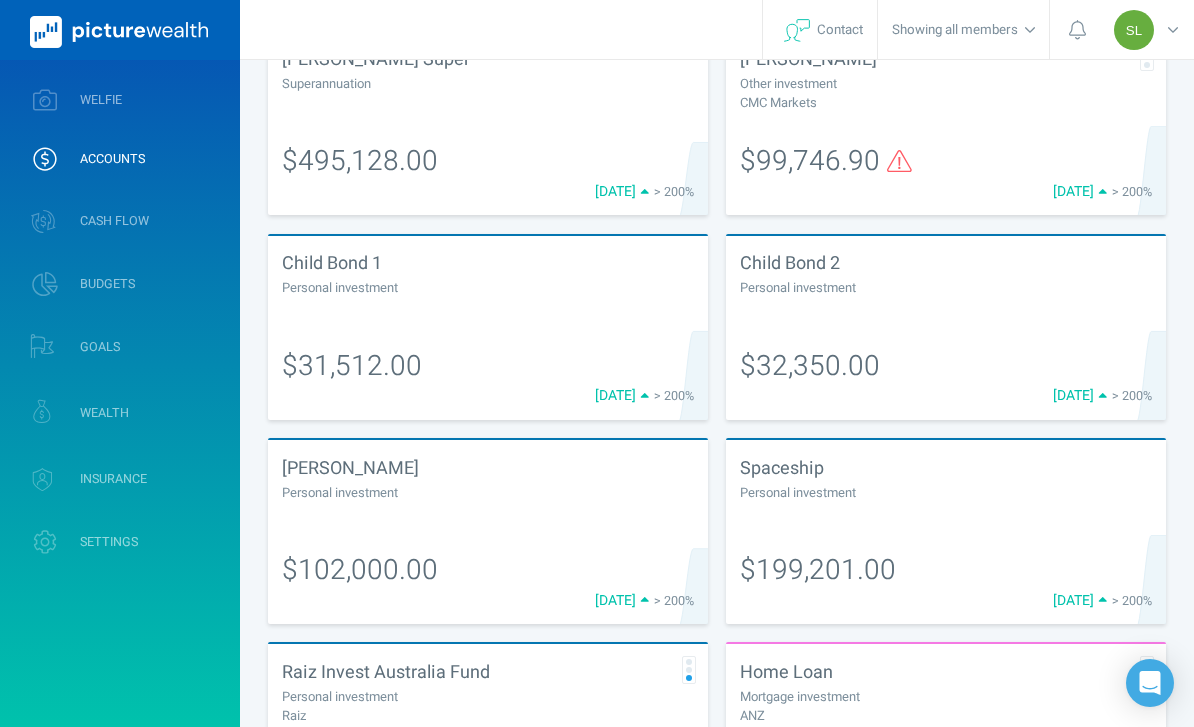 scroll, scrollTop: 614, scrollLeft: 0, axis: vertical 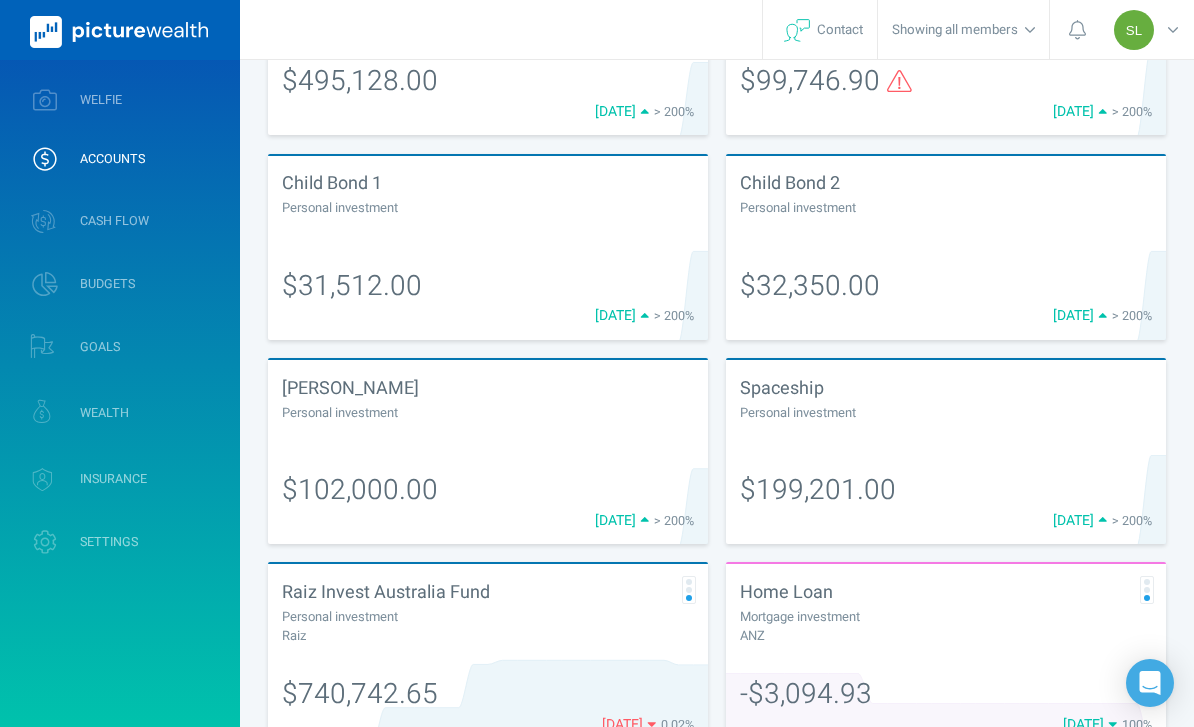 click on "$31,512.00" at bounding box center (488, 294) 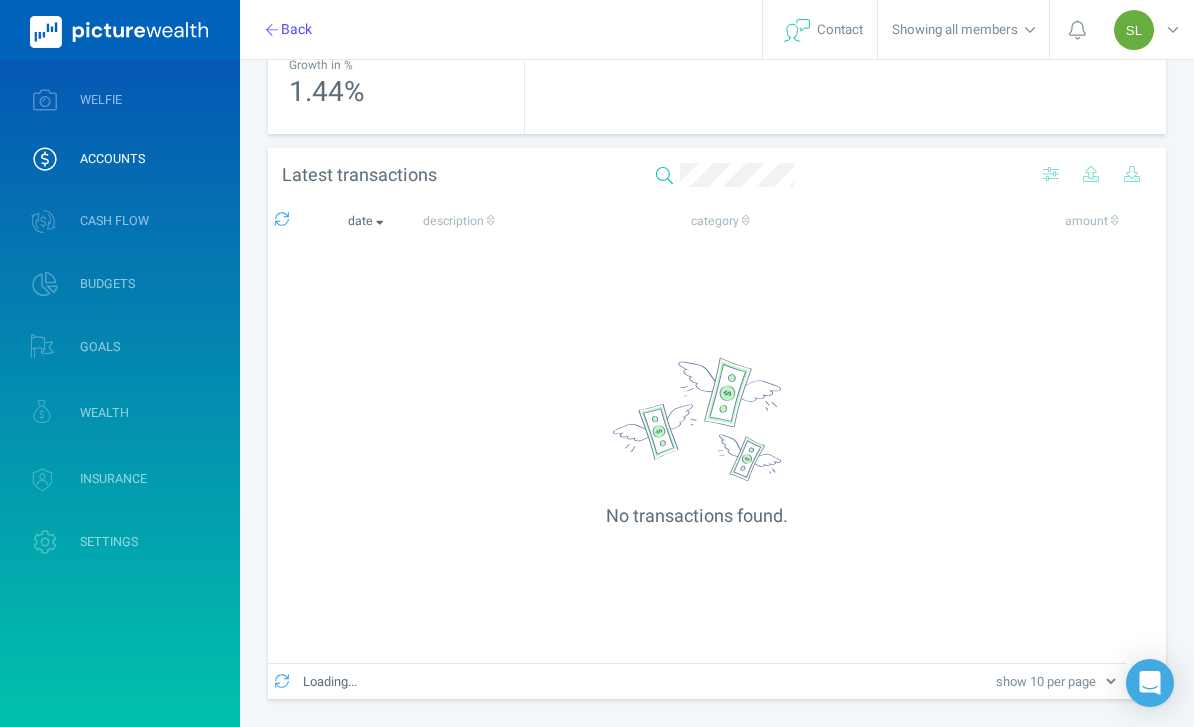 scroll, scrollTop: 0, scrollLeft: 0, axis: both 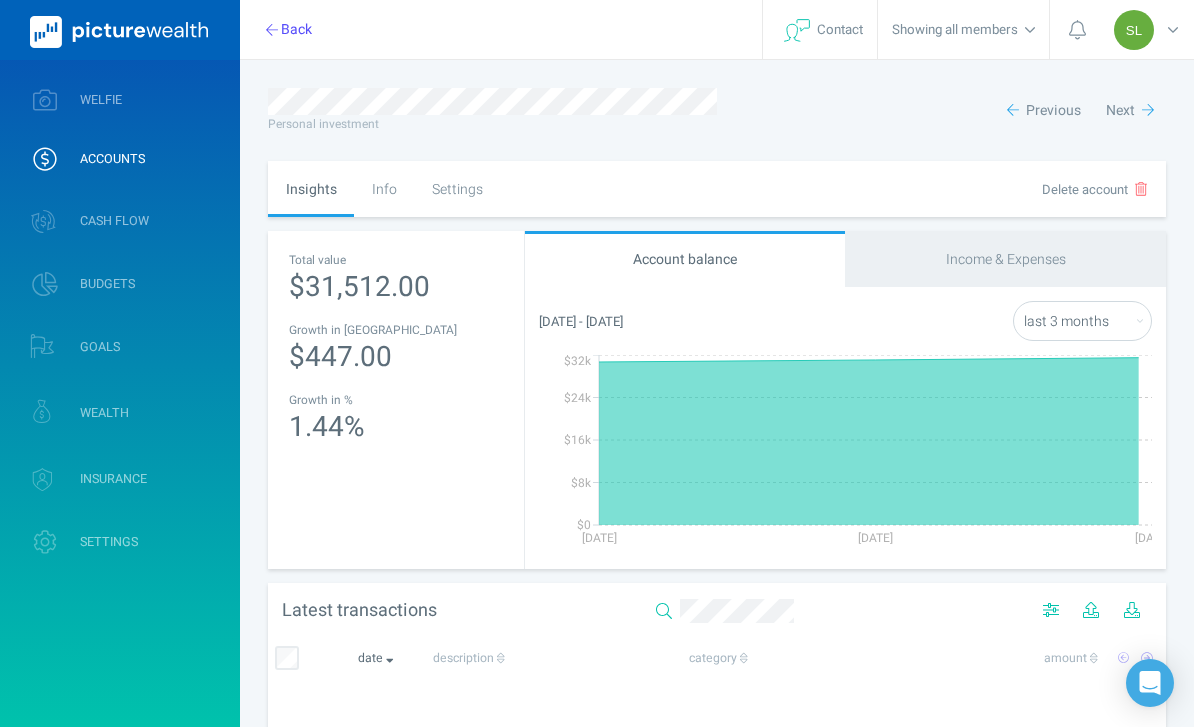 click on "Settings" at bounding box center (457, 189) 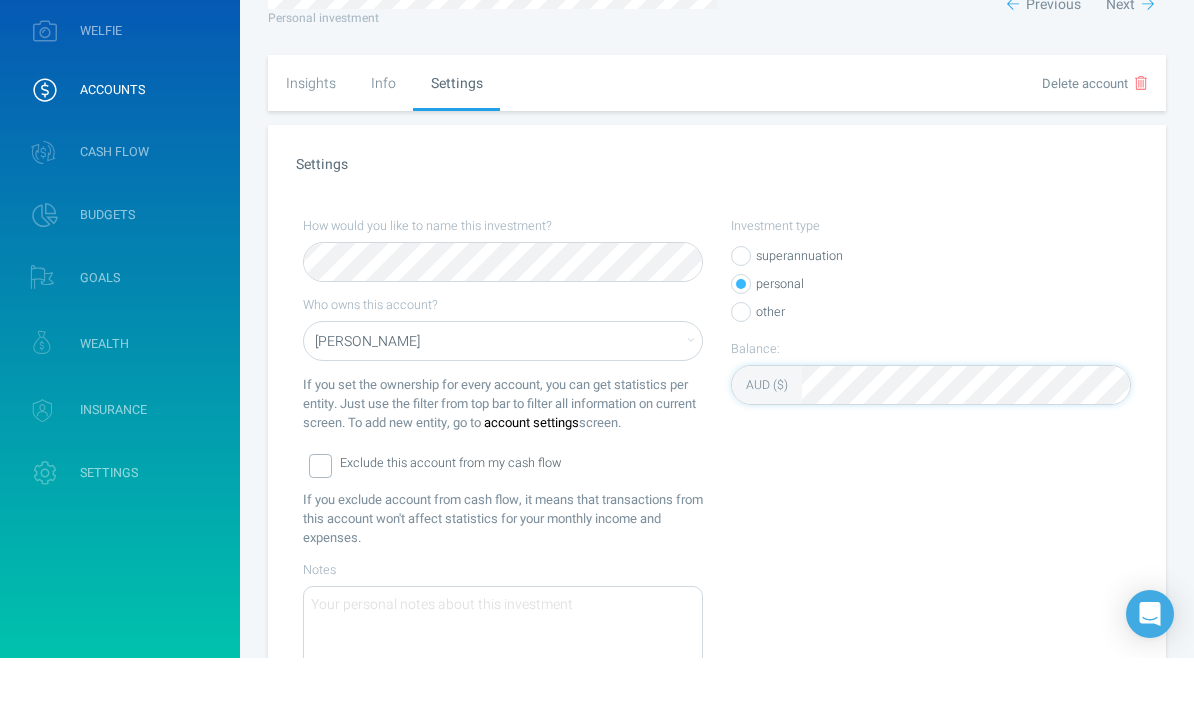 scroll, scrollTop: 180, scrollLeft: 0, axis: vertical 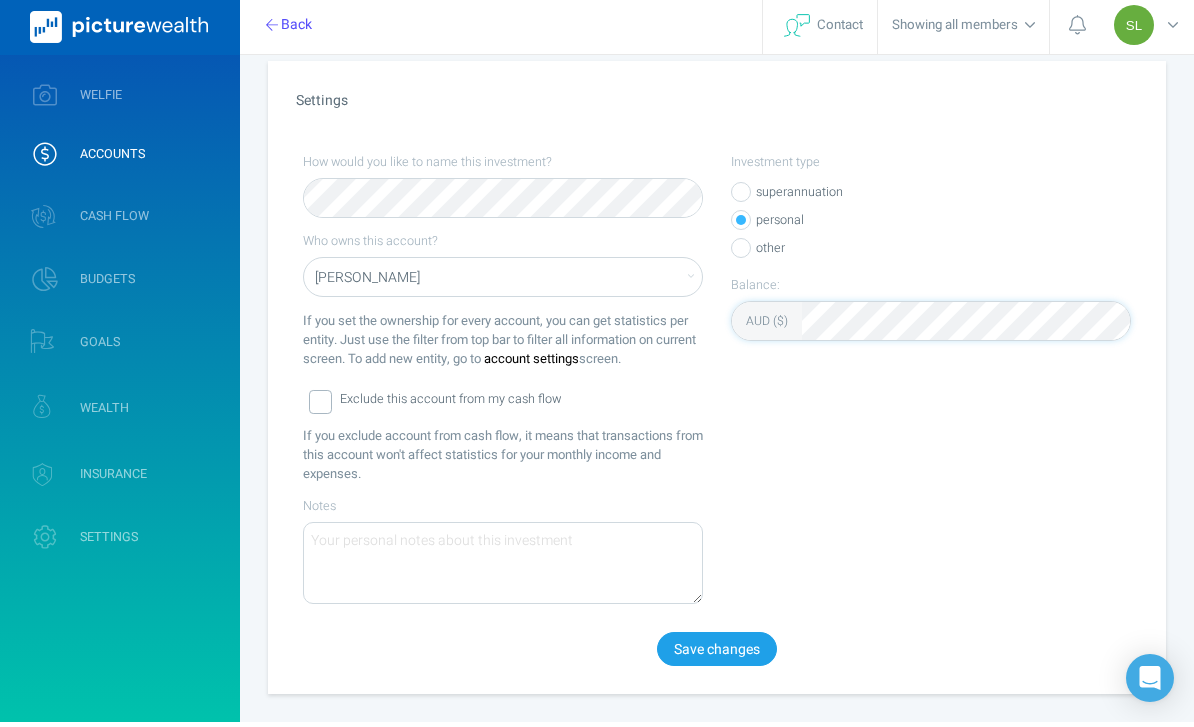 click on "Save changes" at bounding box center (717, 654) 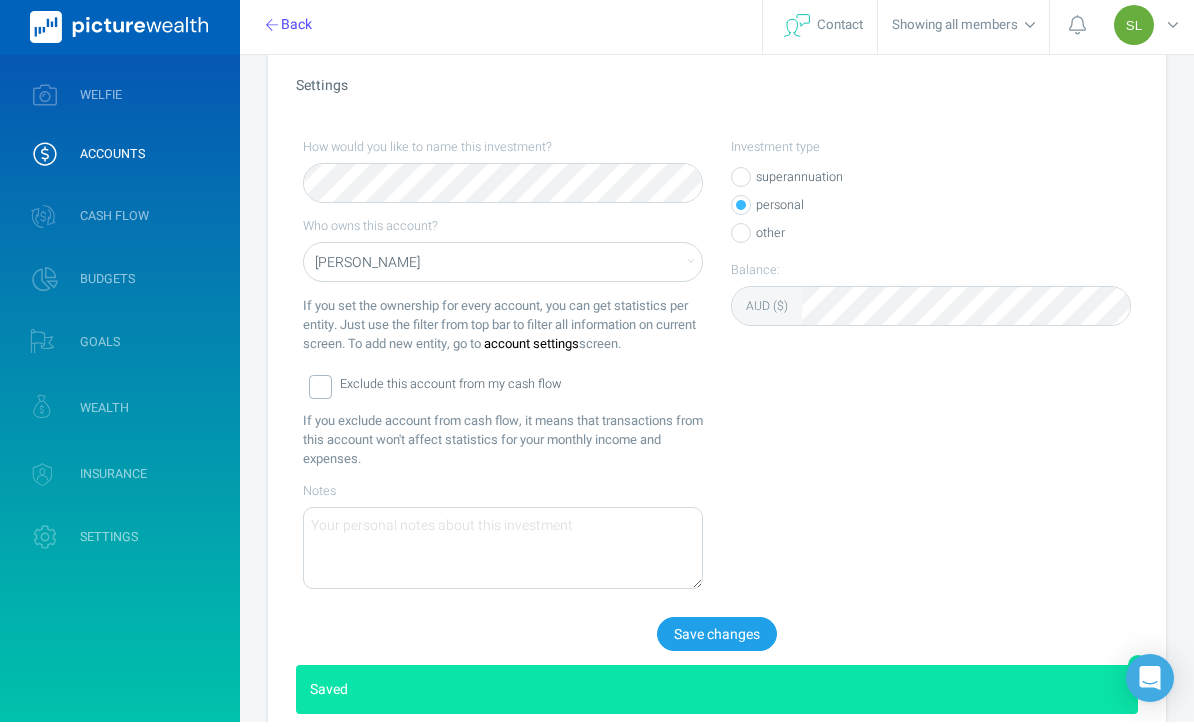 scroll, scrollTop: 185, scrollLeft: 0, axis: vertical 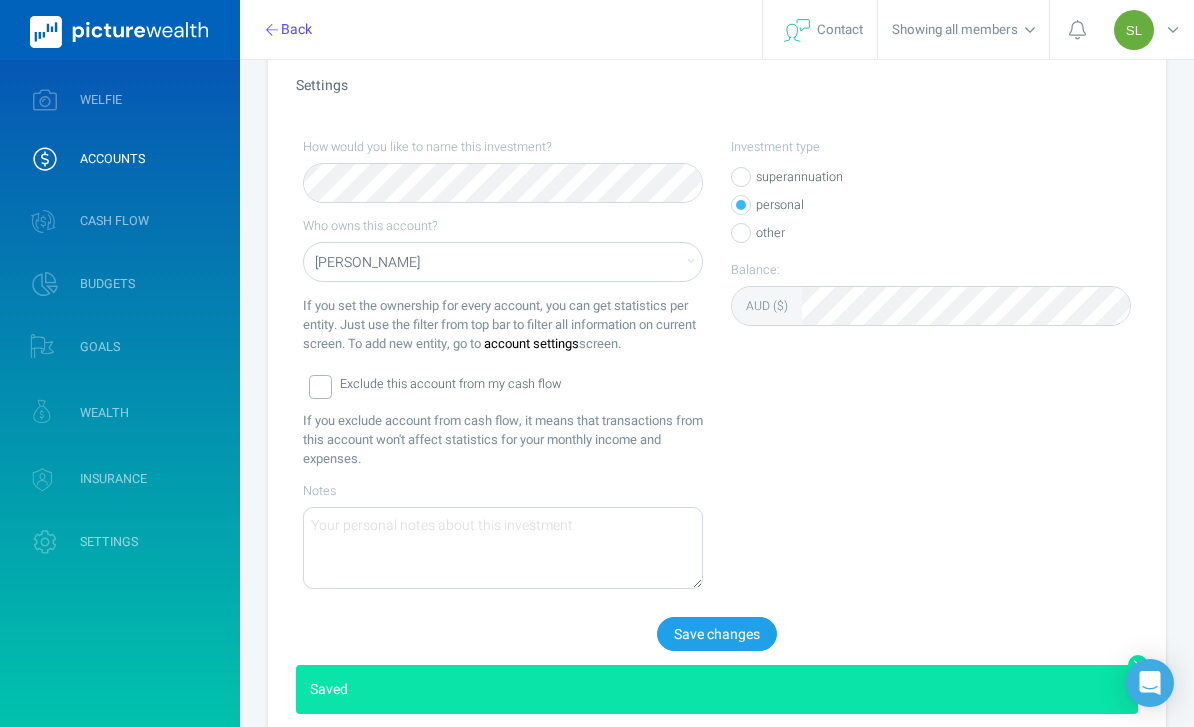 click on "WELFIE" at bounding box center [120, 100] 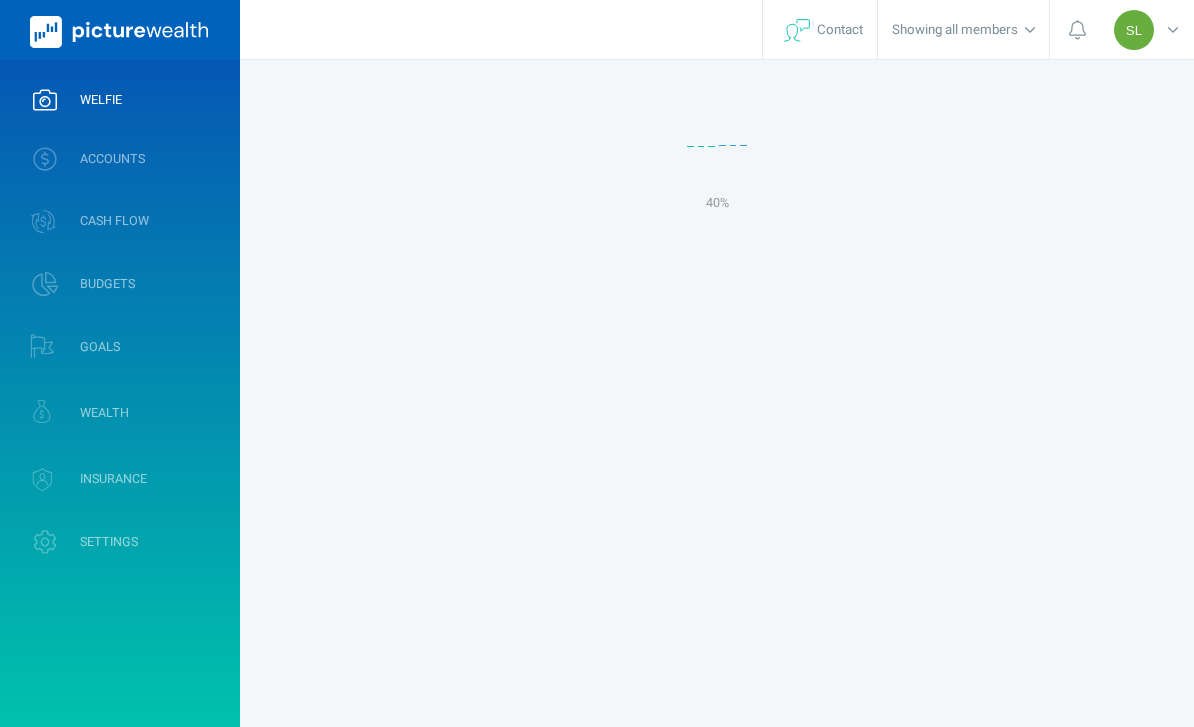 scroll, scrollTop: 0, scrollLeft: 0, axis: both 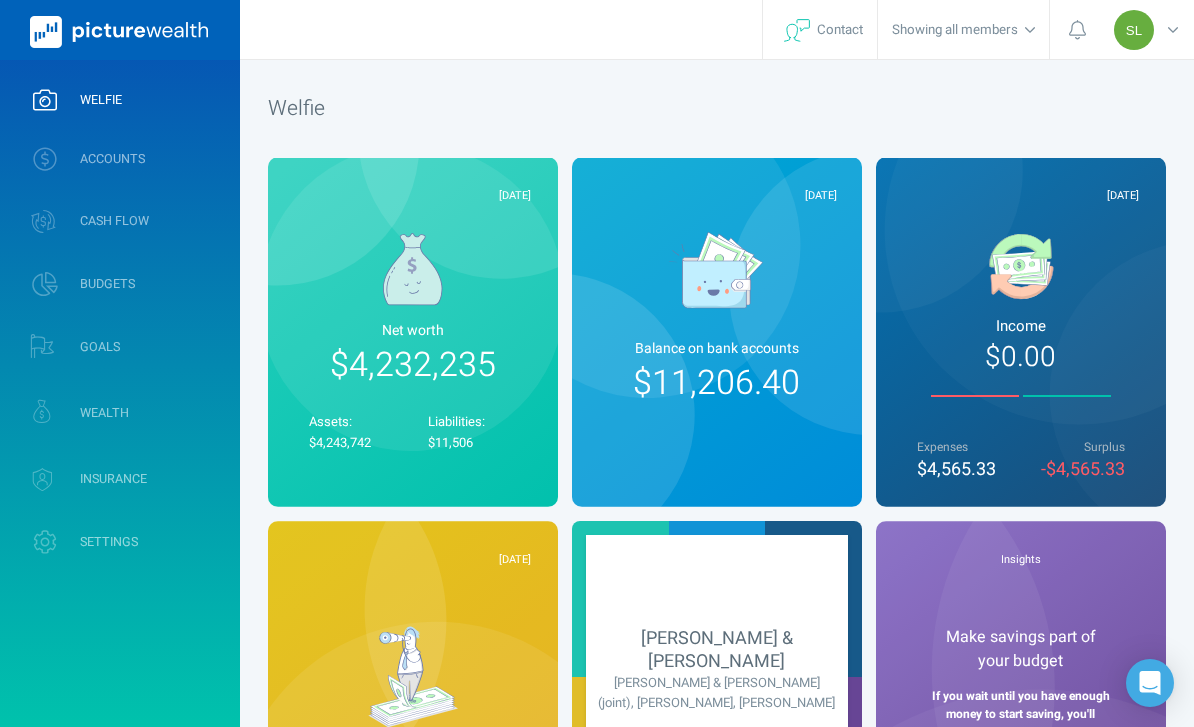 click on "ACCOUNTS" at bounding box center [120, 159] 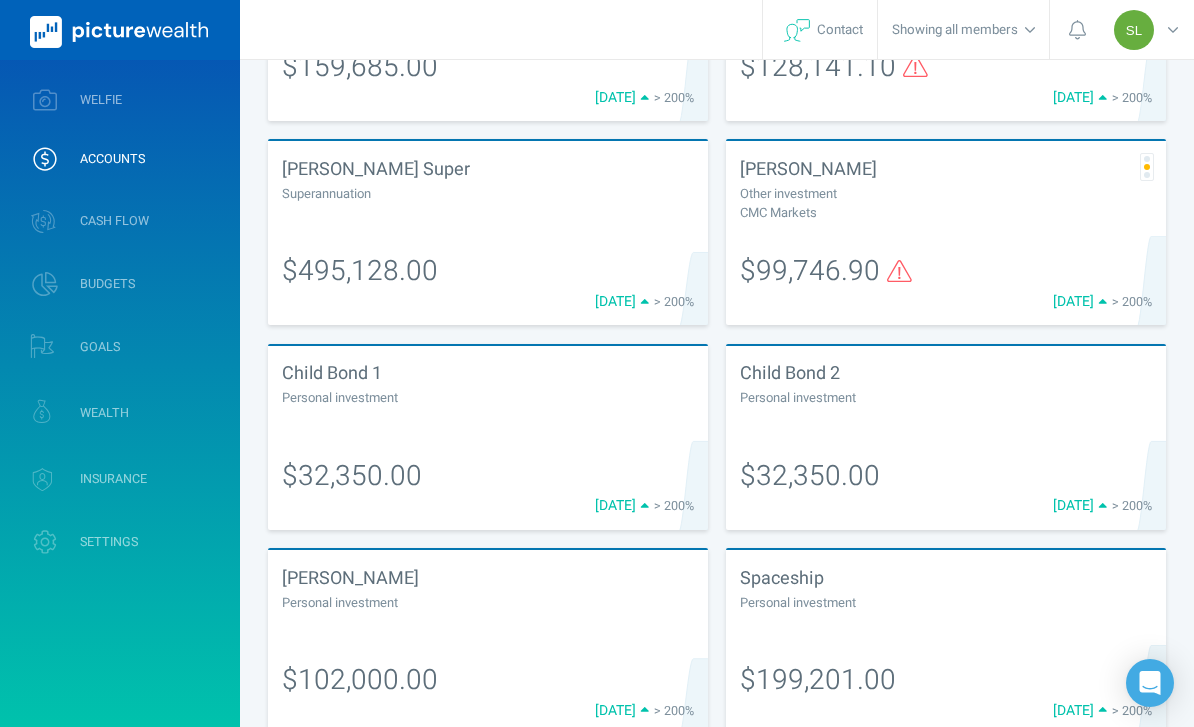 scroll, scrollTop: 268, scrollLeft: 0, axis: vertical 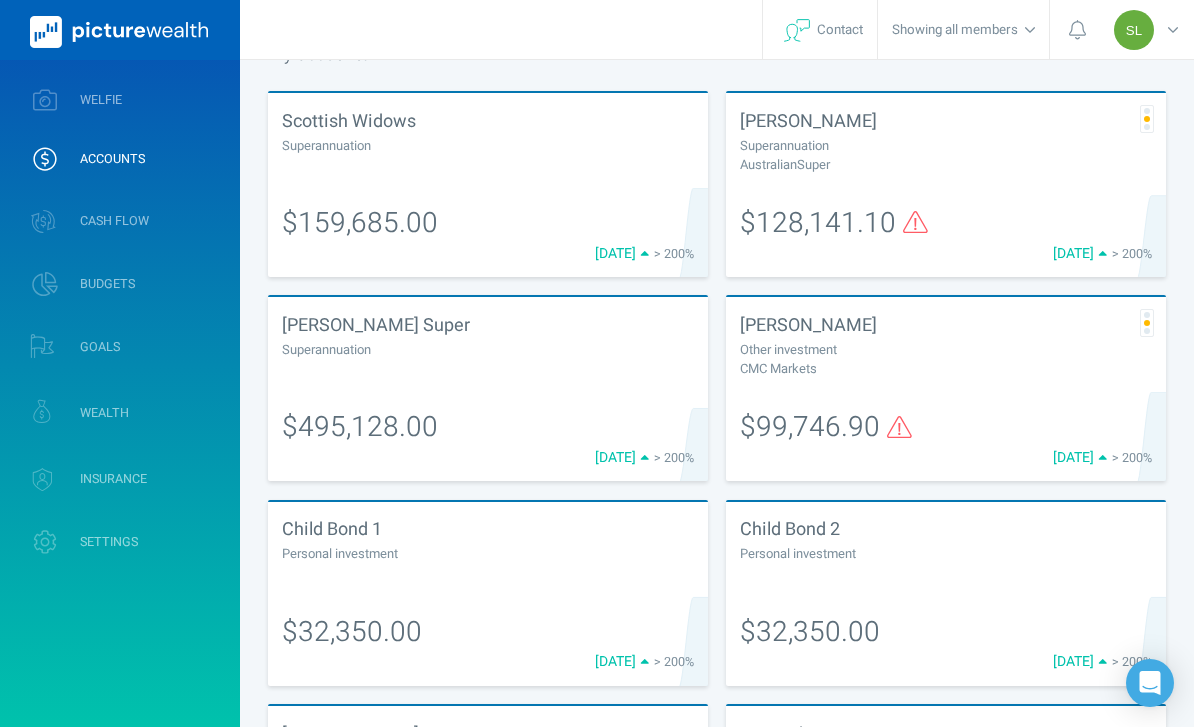 click on "WELFIE" at bounding box center (101, 100) 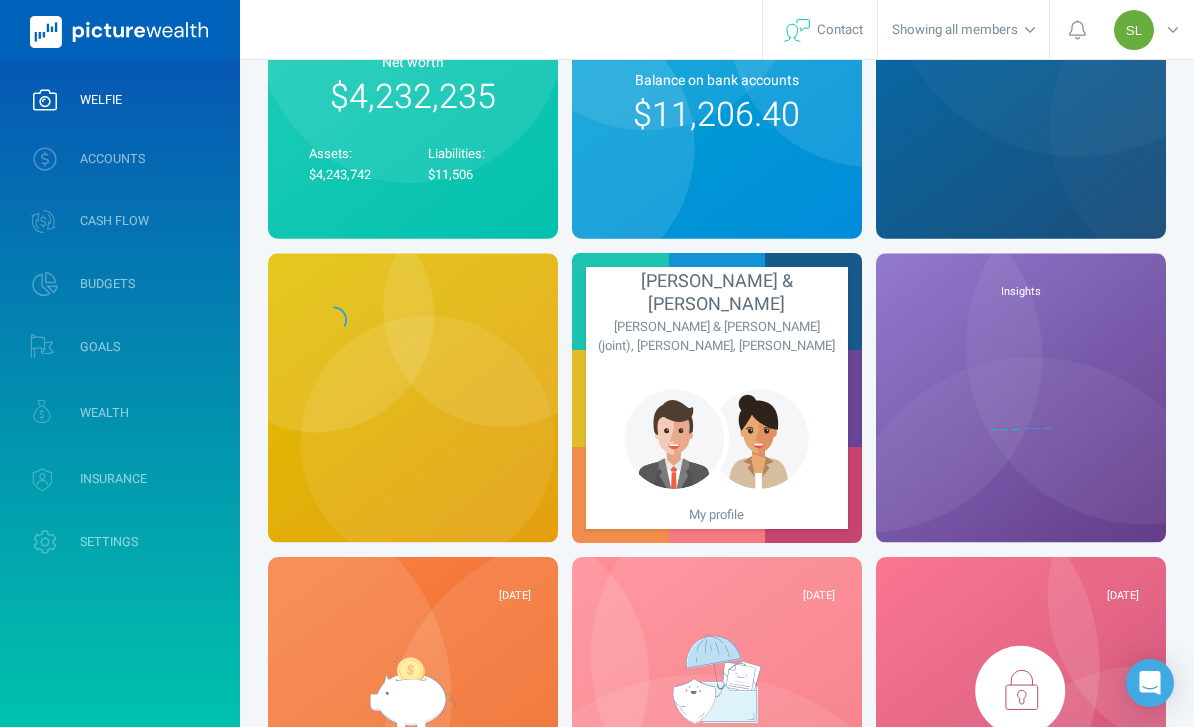 scroll, scrollTop: 0, scrollLeft: 0, axis: both 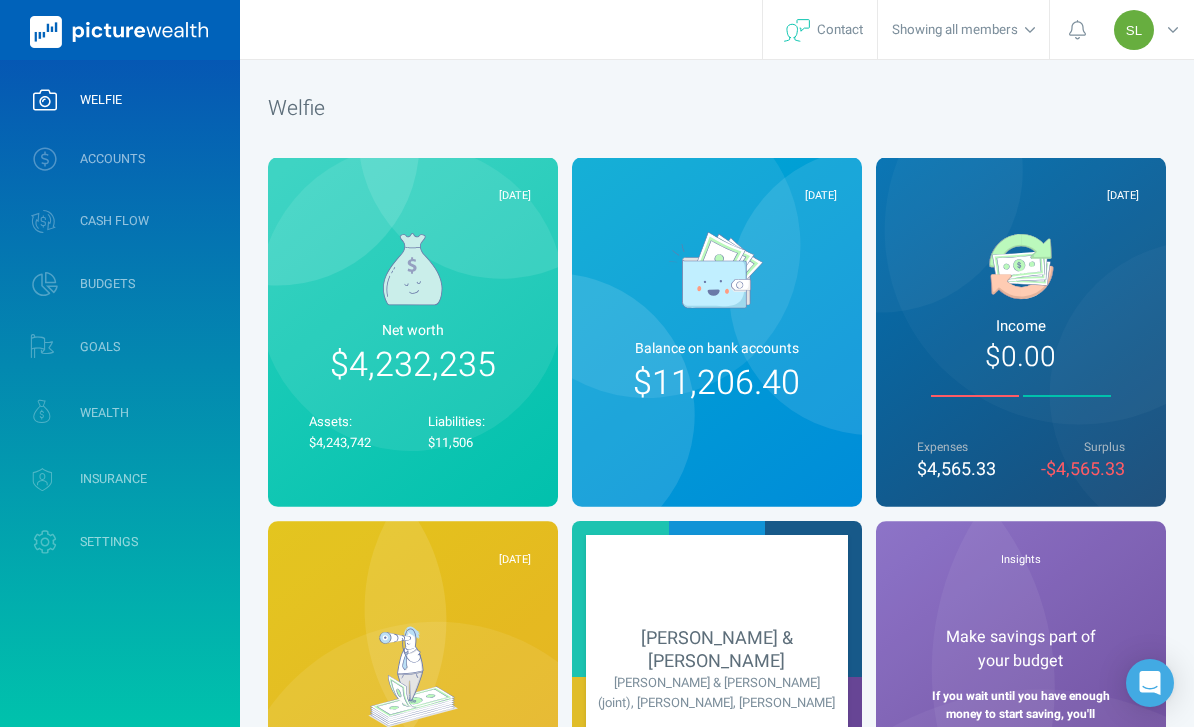 click on "WEALTH" at bounding box center (104, 413) 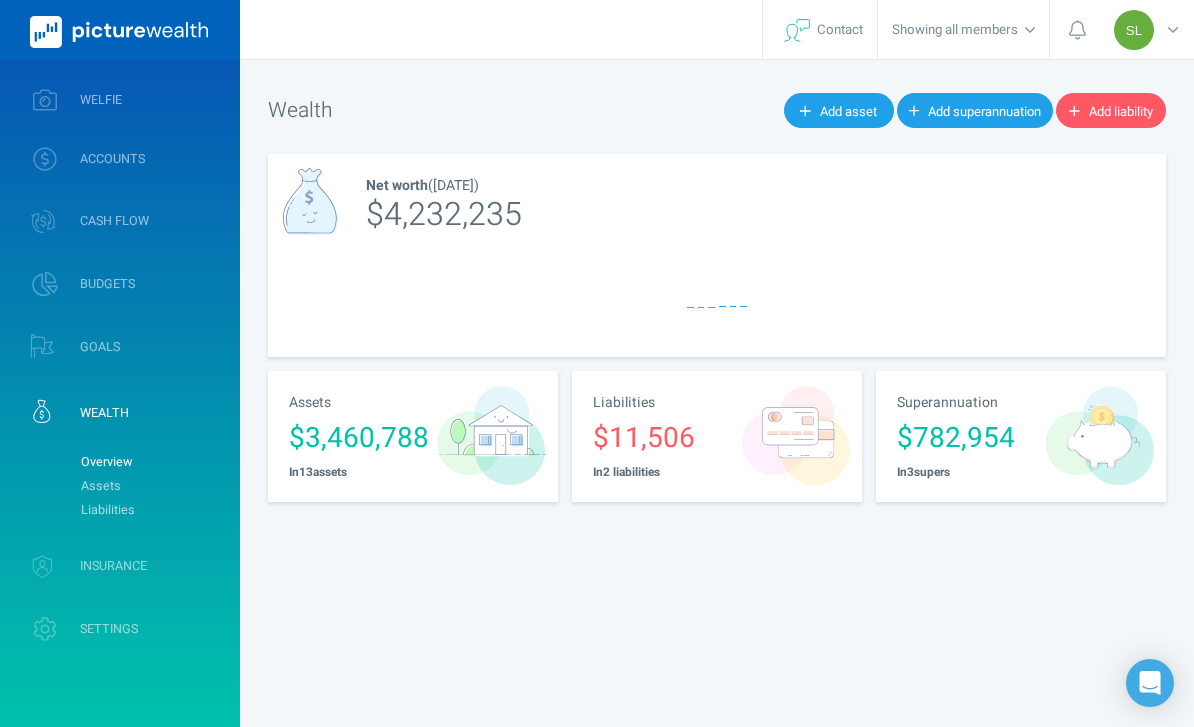 click on "Assets" at bounding box center [152, 486] 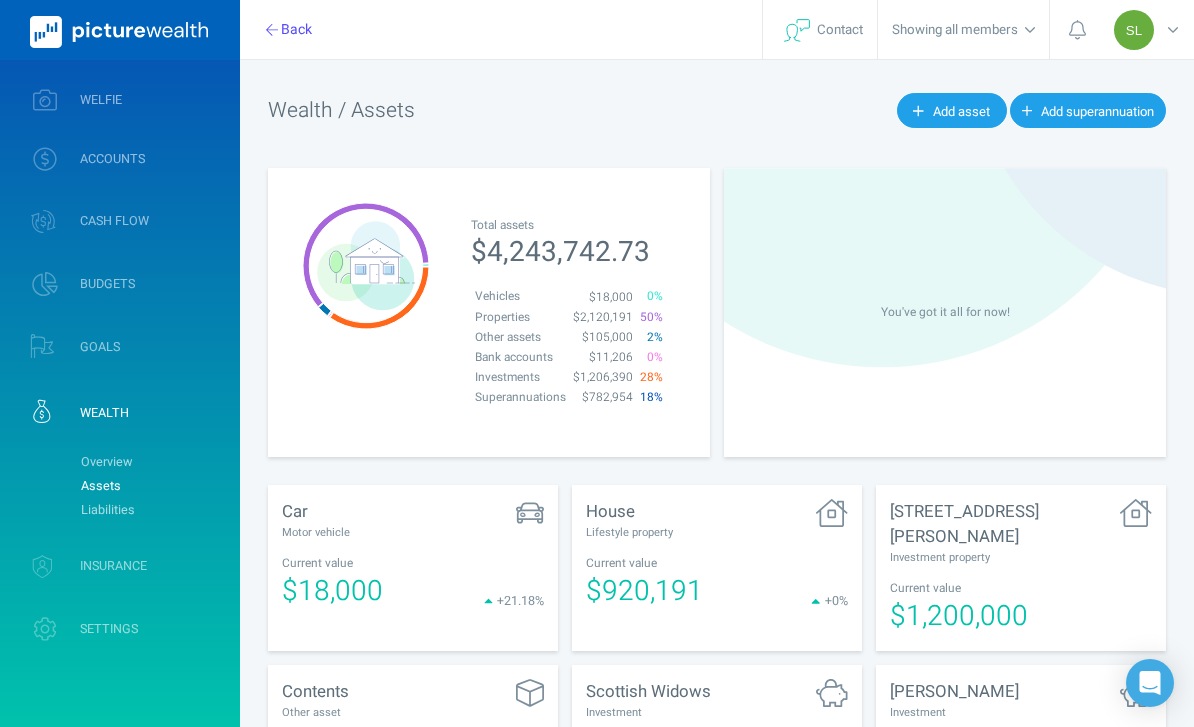 scroll, scrollTop: 0, scrollLeft: 0, axis: both 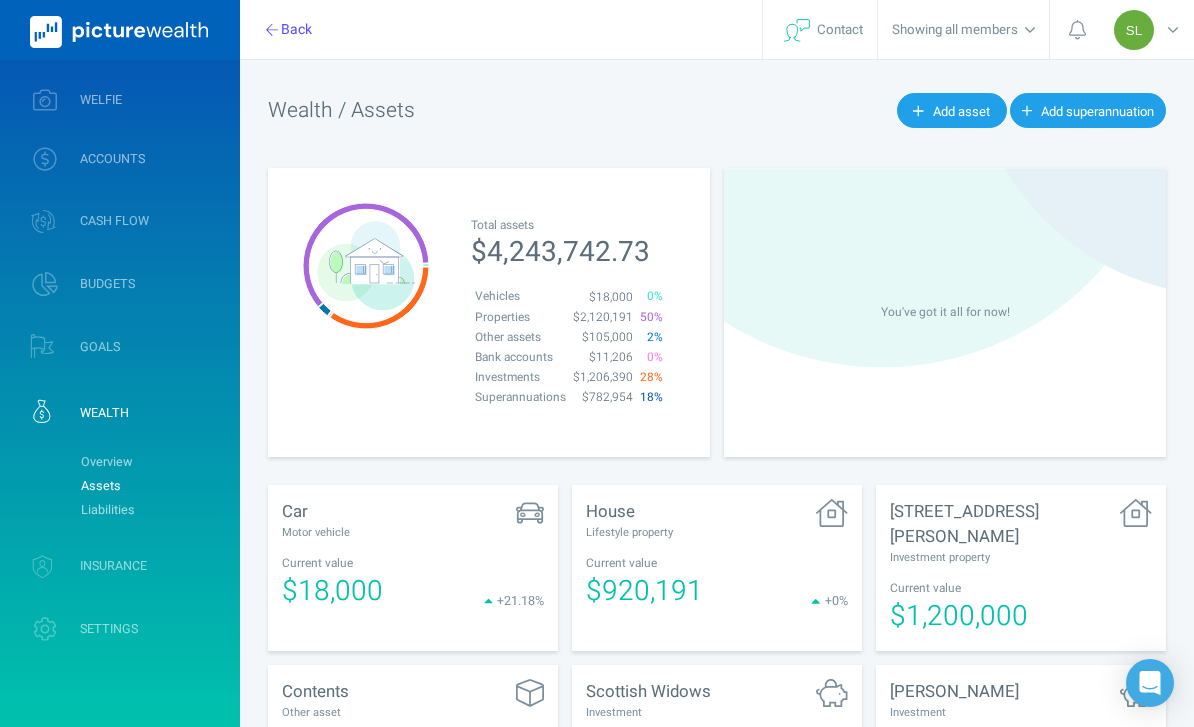 click on "WELFIE" at bounding box center (120, 100) 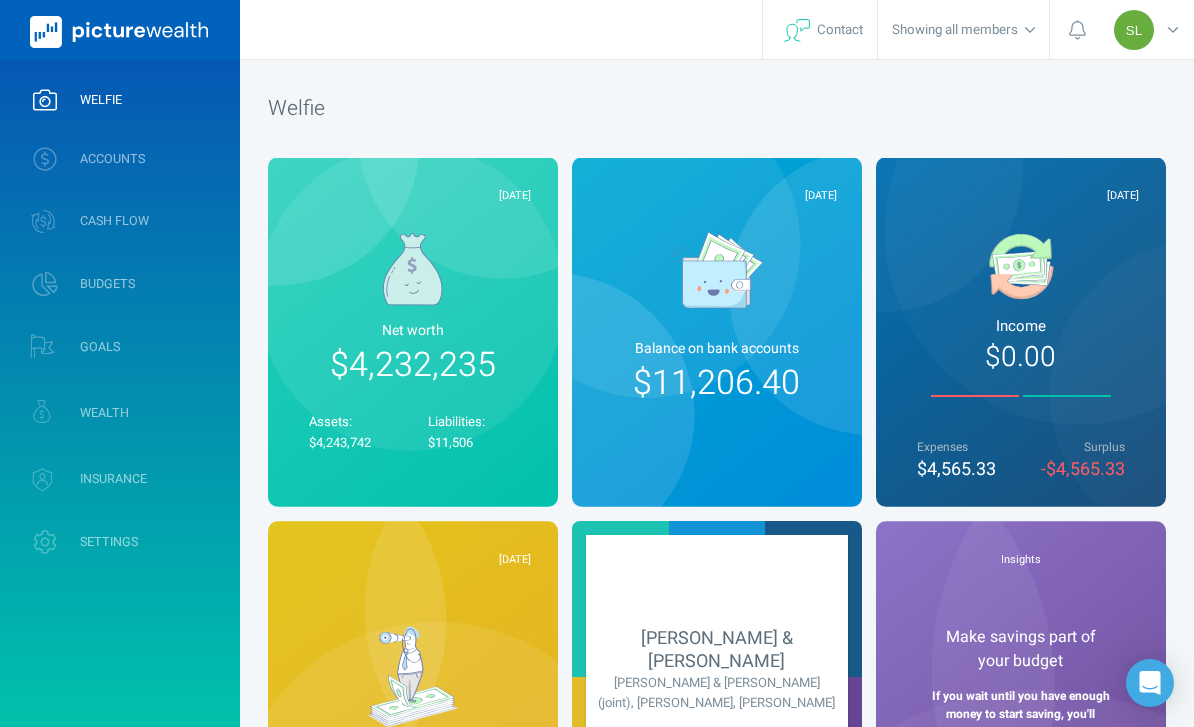click on "ACCOUNTS" at bounding box center (112, 159) 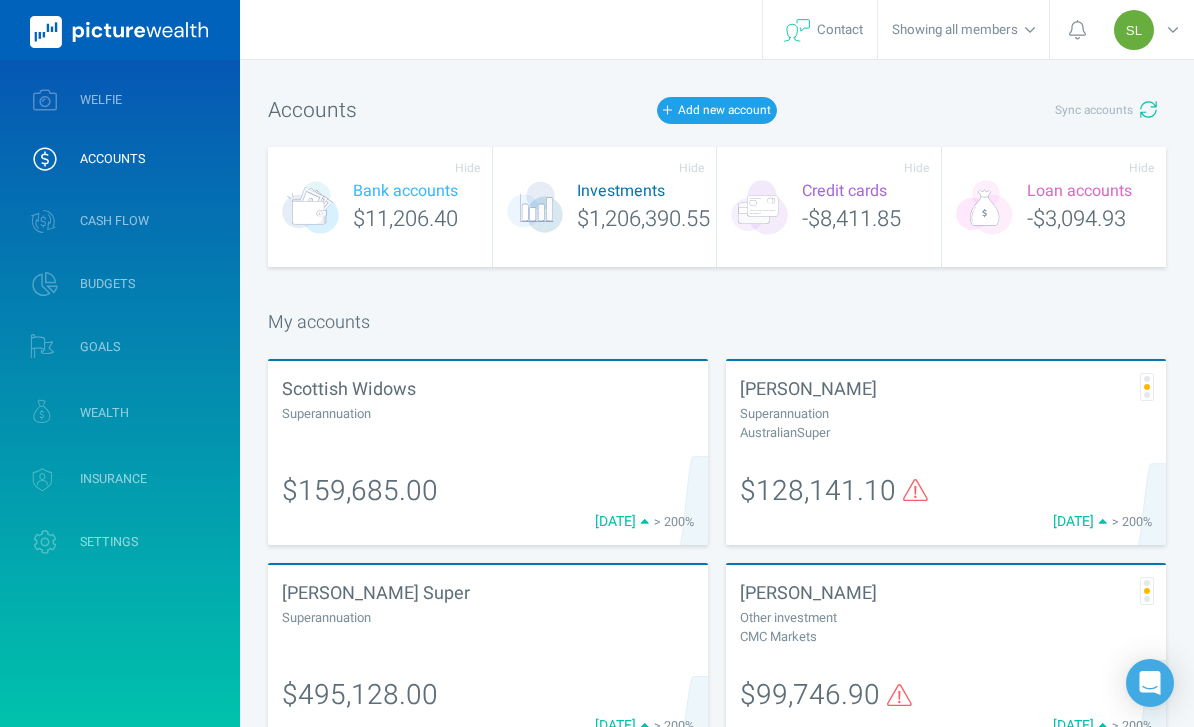 click on "WEALTH" at bounding box center [104, 413] 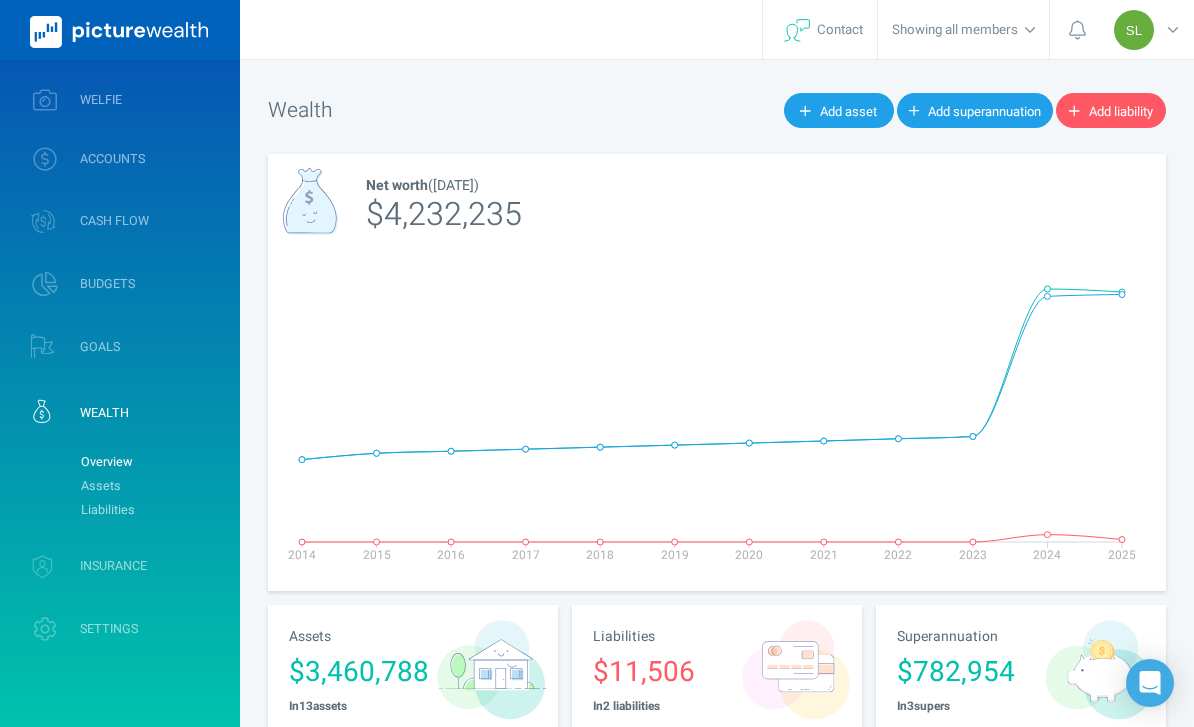 click on "WELFIE" at bounding box center [101, 100] 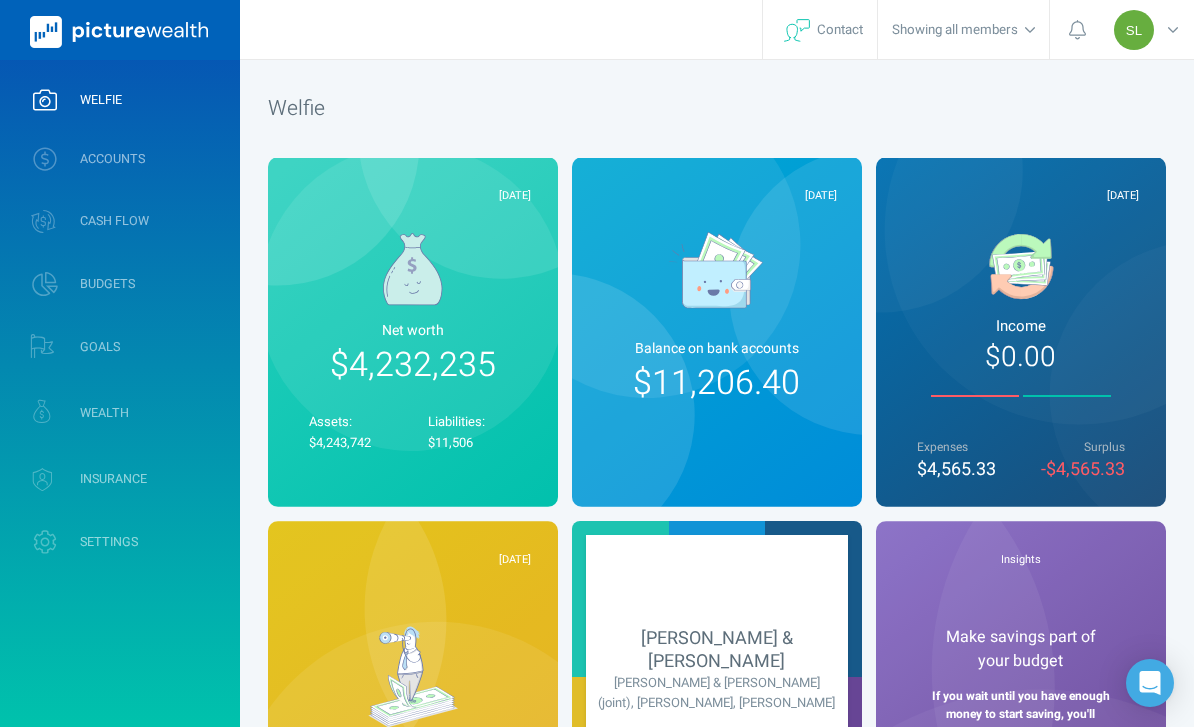 click on "WEALTH" at bounding box center (104, 413) 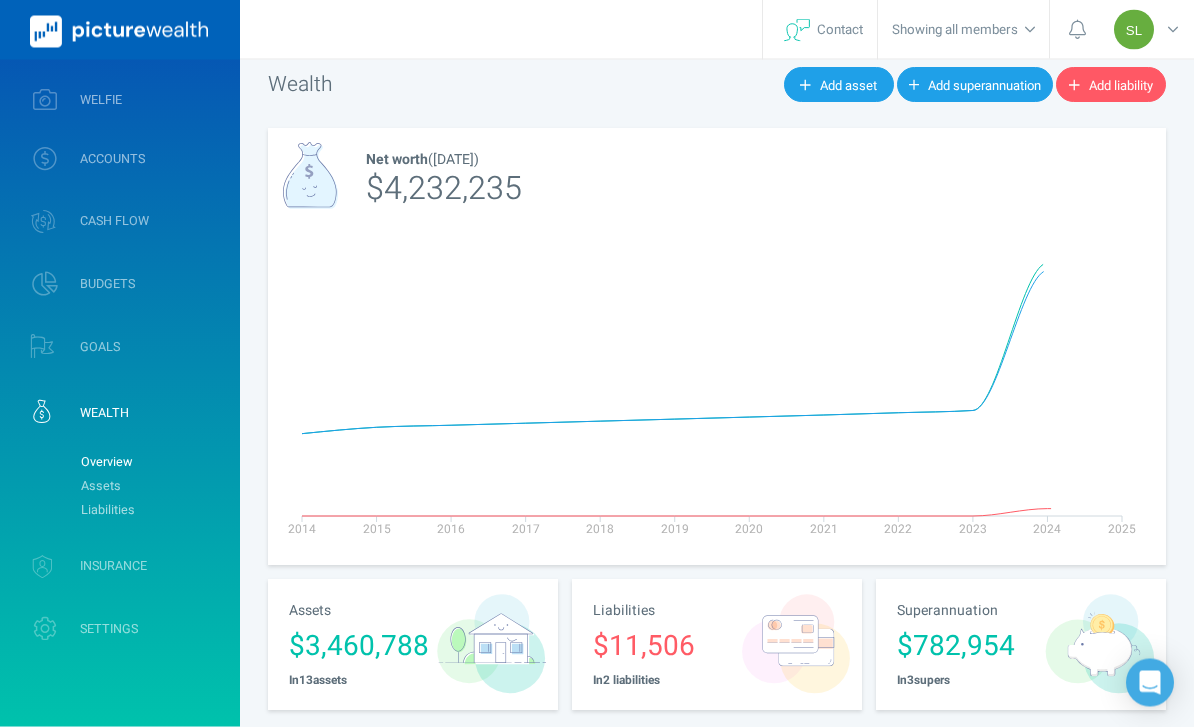 scroll, scrollTop: 64, scrollLeft: 0, axis: vertical 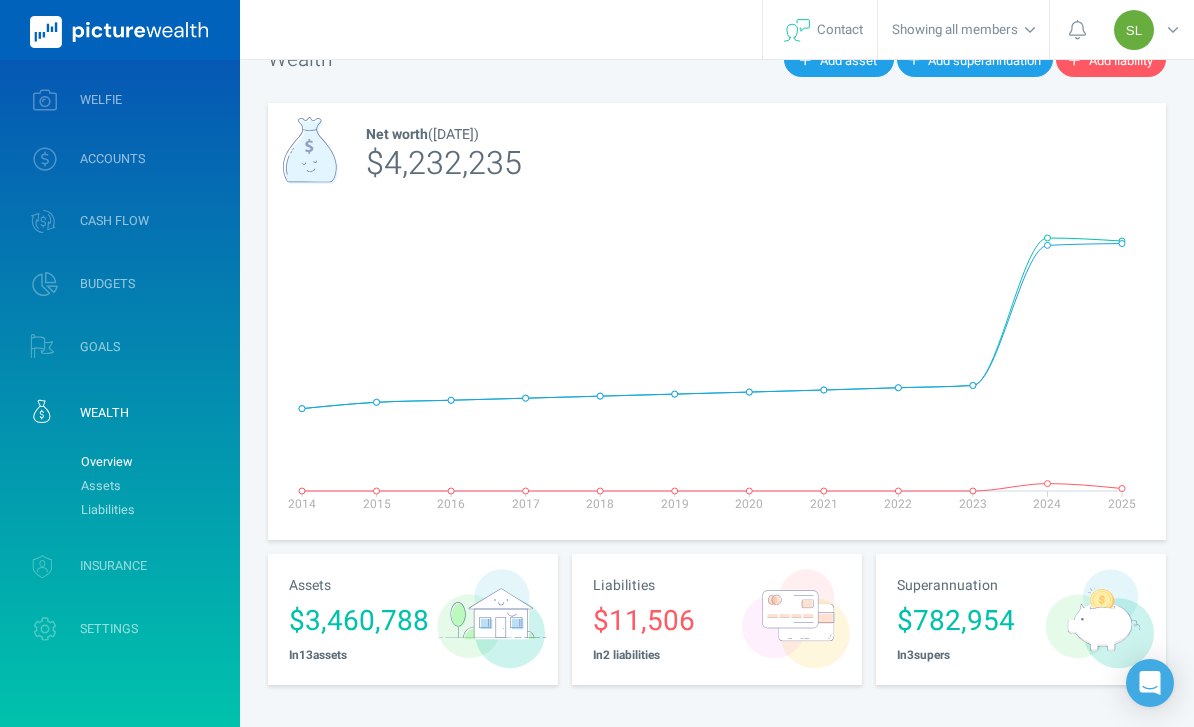 click on "Assets" at bounding box center (152, 486) 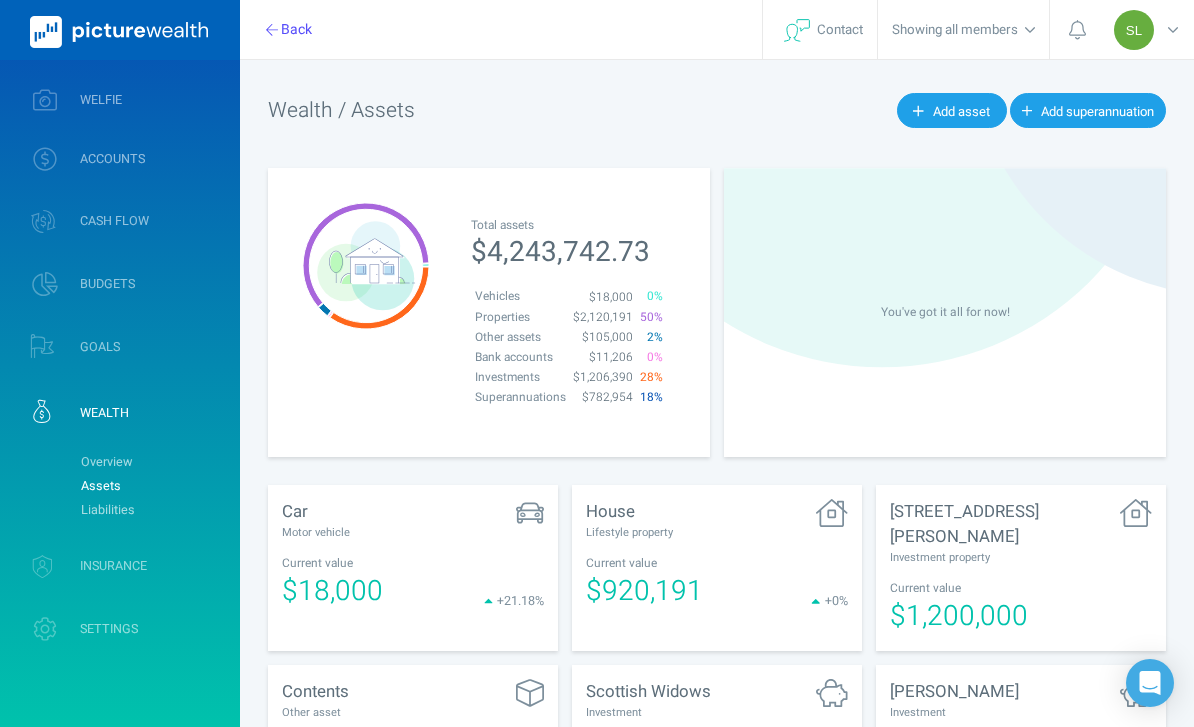 click on "Wealth / Assets   Add asset       Add superannuation Total assets $4,243,742.73 Vehicles $18,000 0 % Properties $2,120,191 50 % Other assets $105,000 2 % Bank accounts $11,206 0 % Investments $1,206,390 28 % Superannuations $782,954 18 % You've got it all for now! Car Motor vehicle Current value $18,000 +21.18% House Lifestyle property Current value $920,191 +0% 79 Whitfield St Investment property Current value $1,200,000 Contents Other asset Current value $105,000.00 Scottish Widows Investment Current balance $159,685.00 Lisa Smith Investment Current balance $128,141.10 Mercer Super Investment Current balance $495,128.00 Lisa Smith Investment Current balance $99,746.90 Child Bond 1 Investment Current balance $32,350.00 Child Bond 2 Investment Current balance $32,350.00 Santos Shares Investment Current balance $102,000.00 Spaceship Investment Current balance $199,201.00 Raiz Invest Australia Fund Investment Current balance $740,742.65 ANZ Cash Investment Account Investment Current balance $0.00 ANZ One Offset" at bounding box center (717, 814) 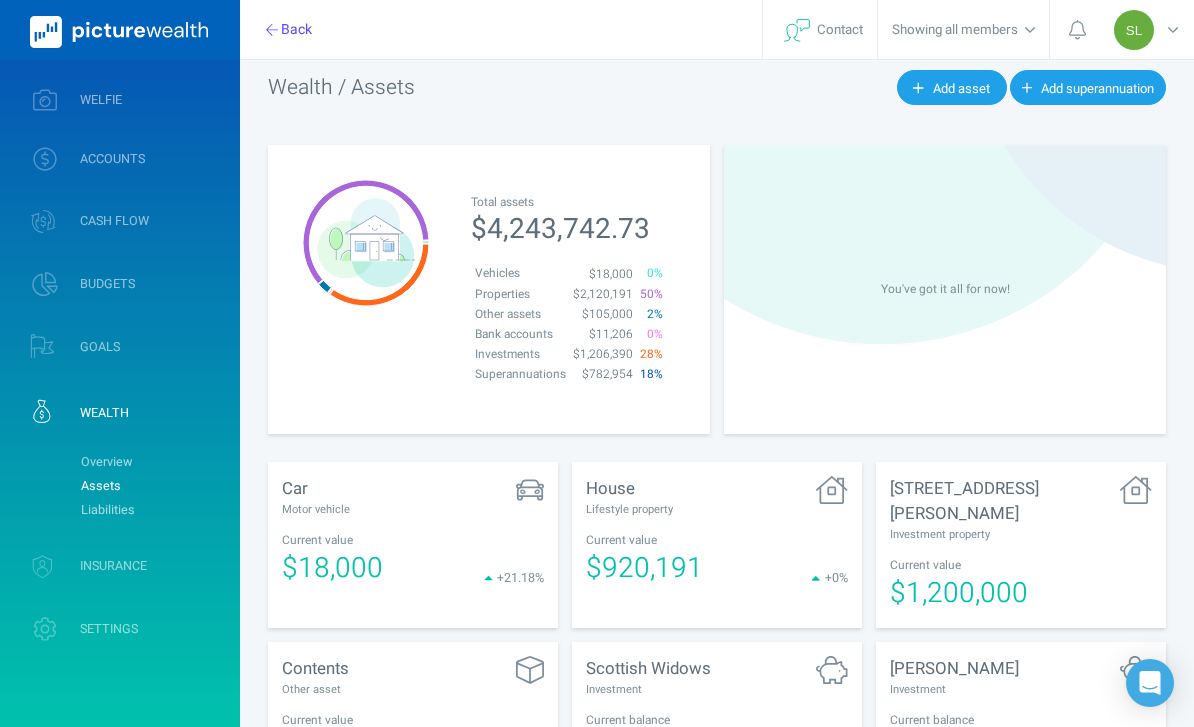 scroll, scrollTop: 0, scrollLeft: 0, axis: both 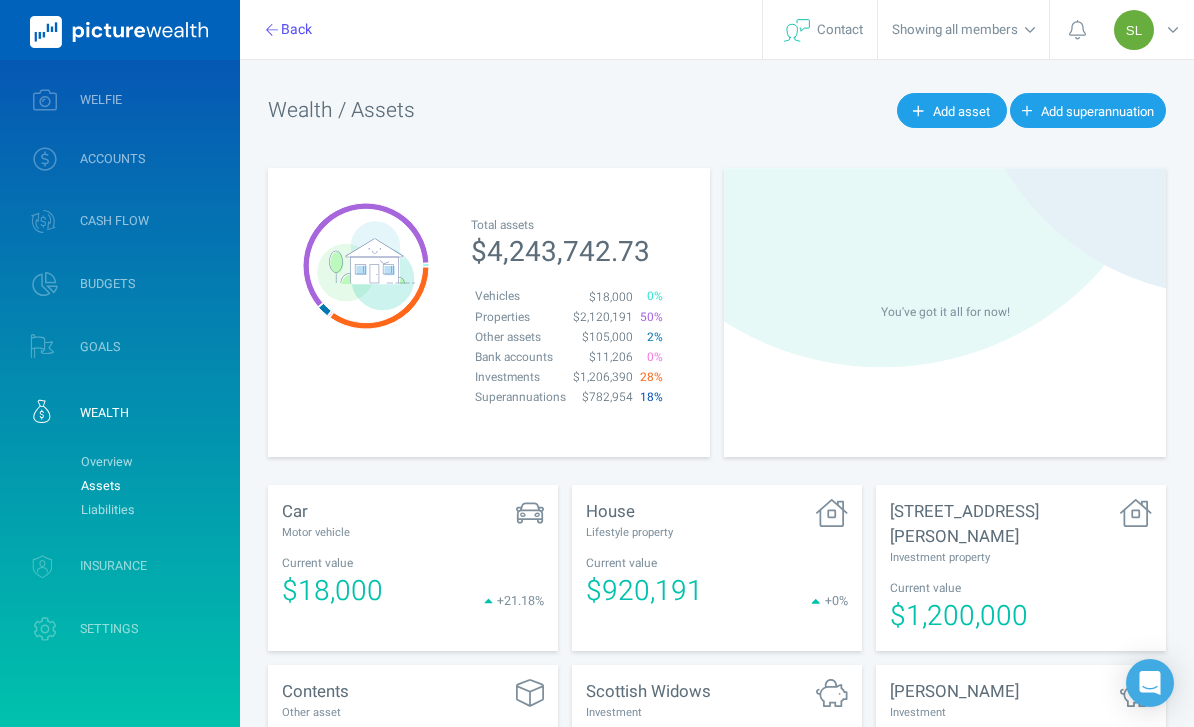 click on "SL" at bounding box center [1149, 29] 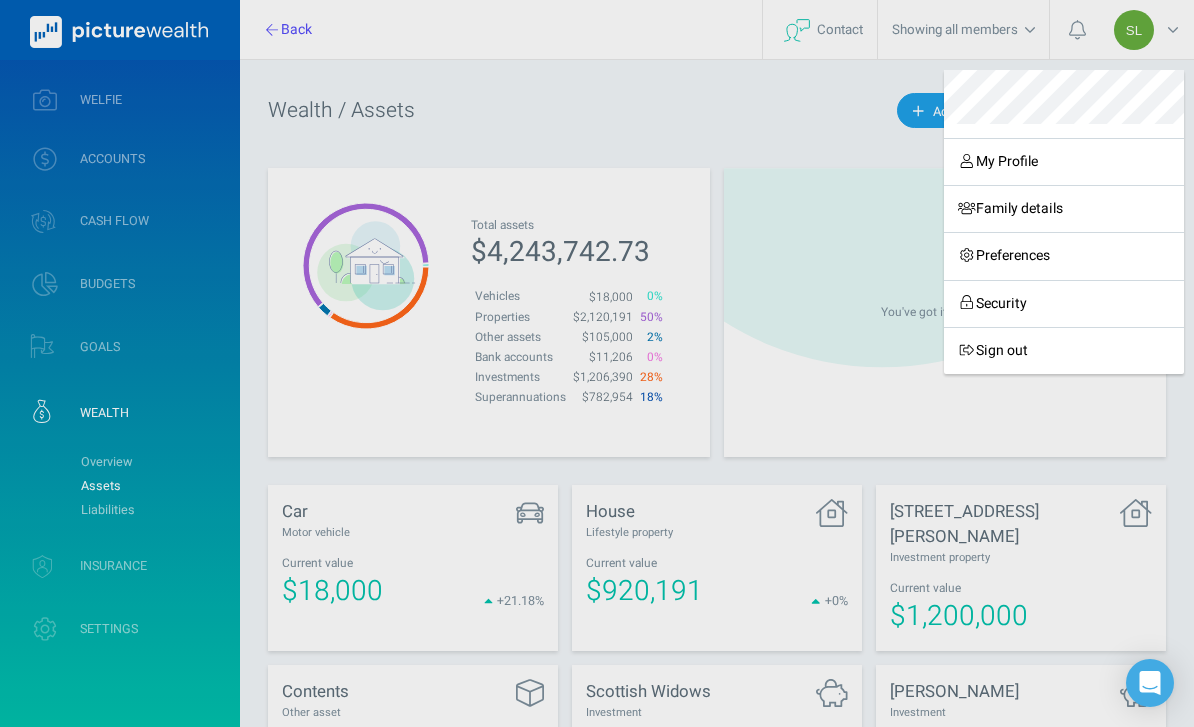 click on "Sign out" at bounding box center [1064, 350] 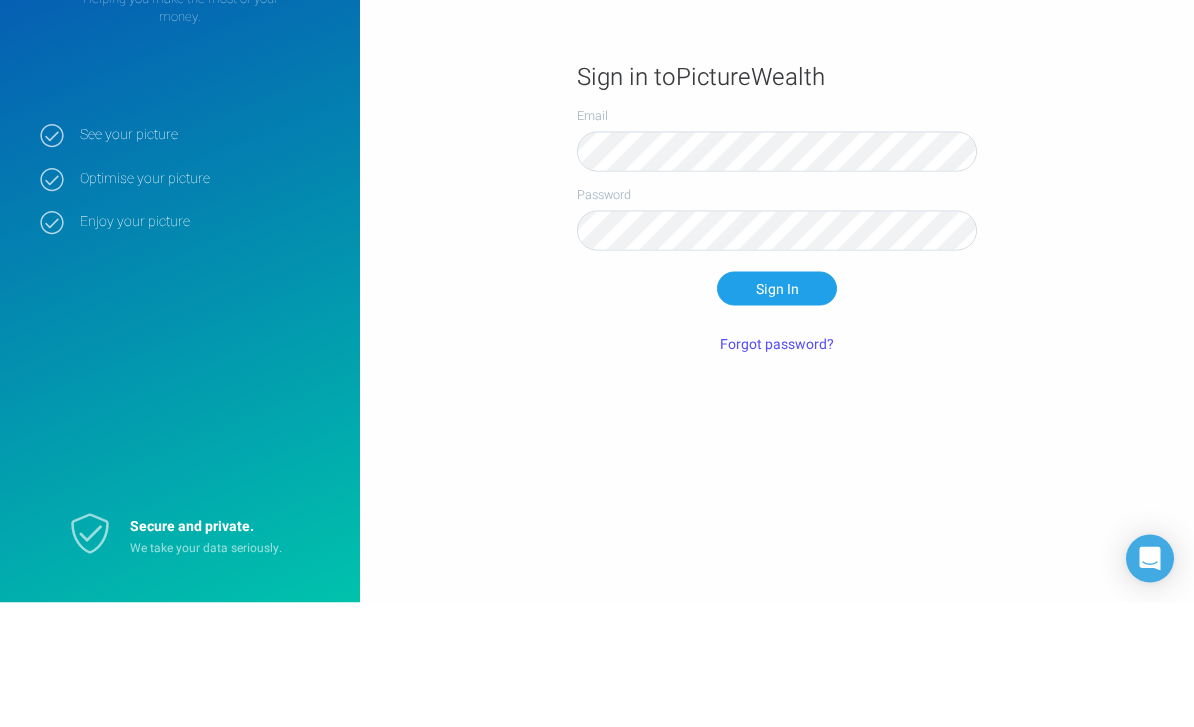 scroll, scrollTop: 64, scrollLeft: 0, axis: vertical 